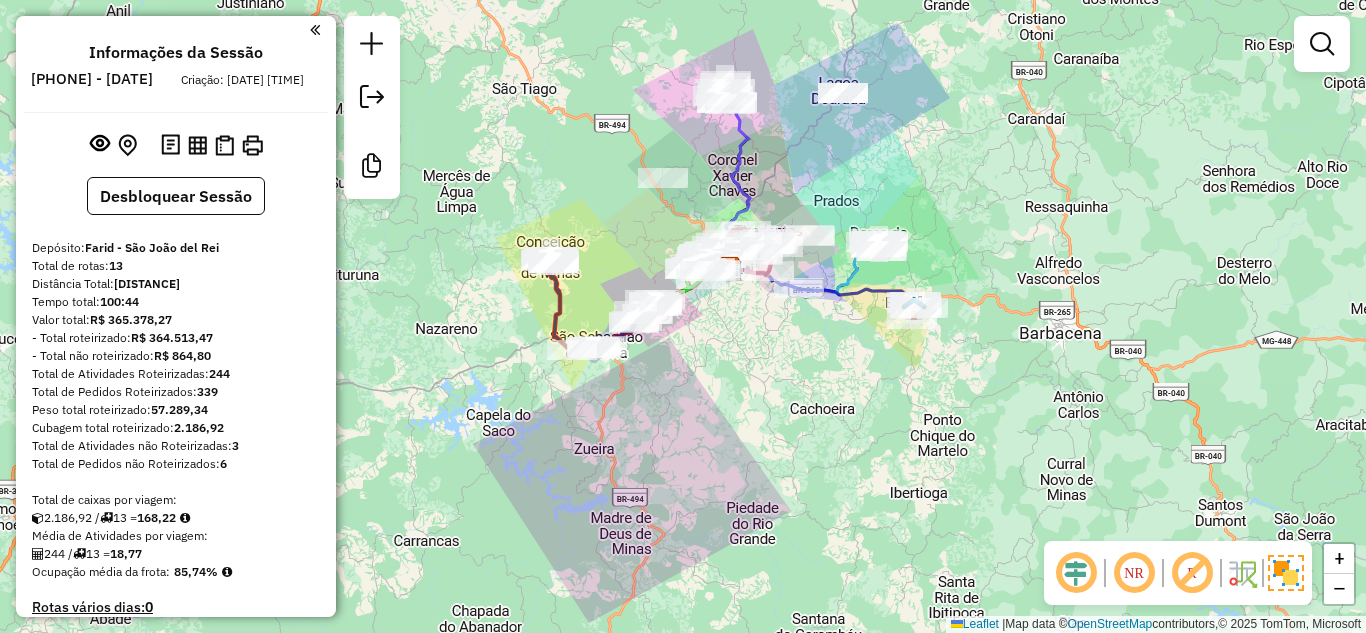 scroll, scrollTop: 0, scrollLeft: 0, axis: both 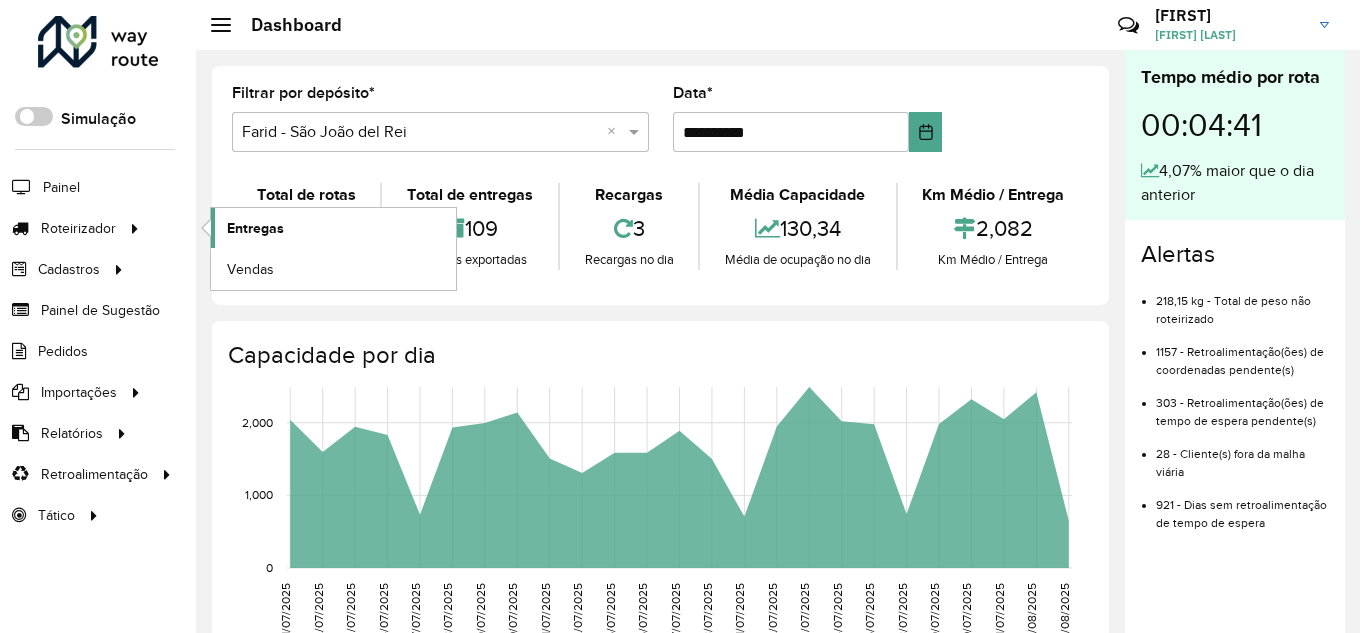 click on "Entregas" 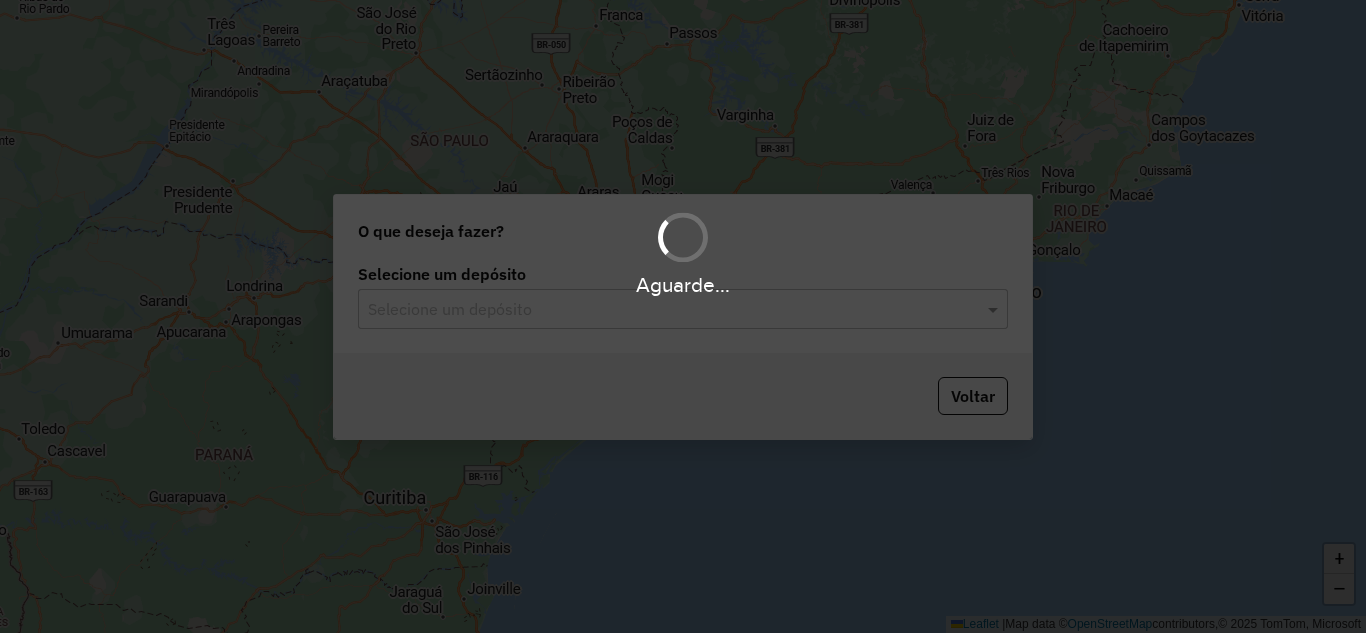 scroll, scrollTop: 0, scrollLeft: 0, axis: both 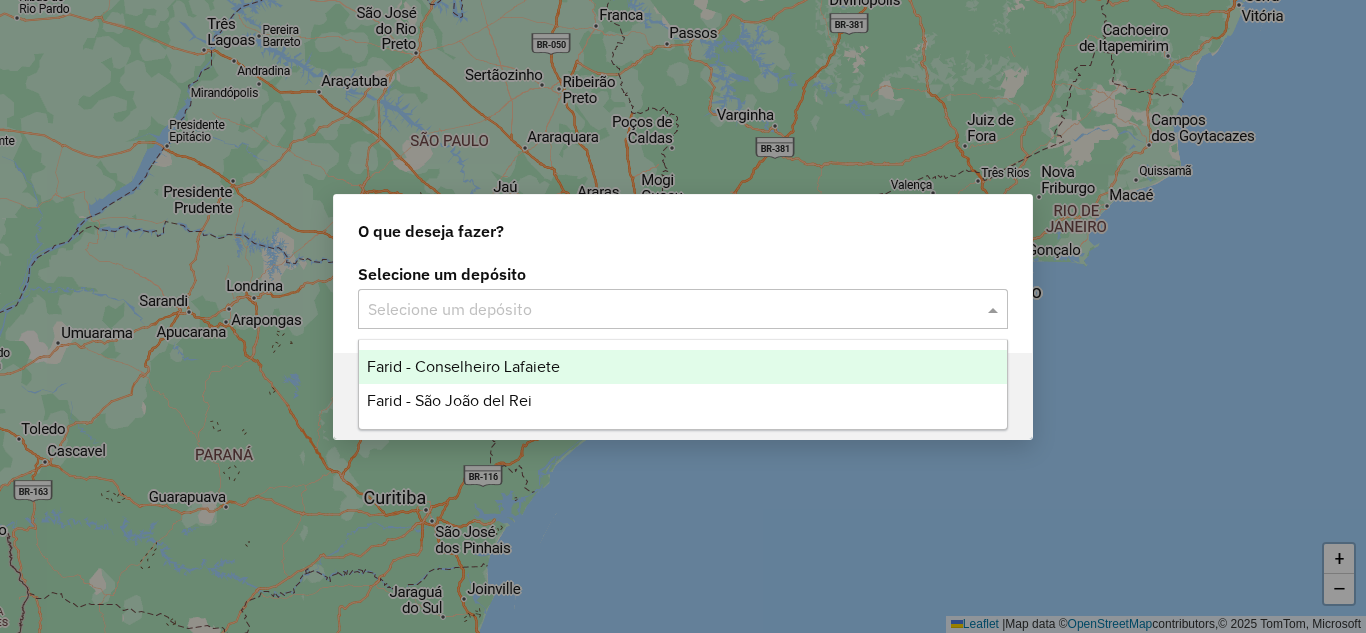 click 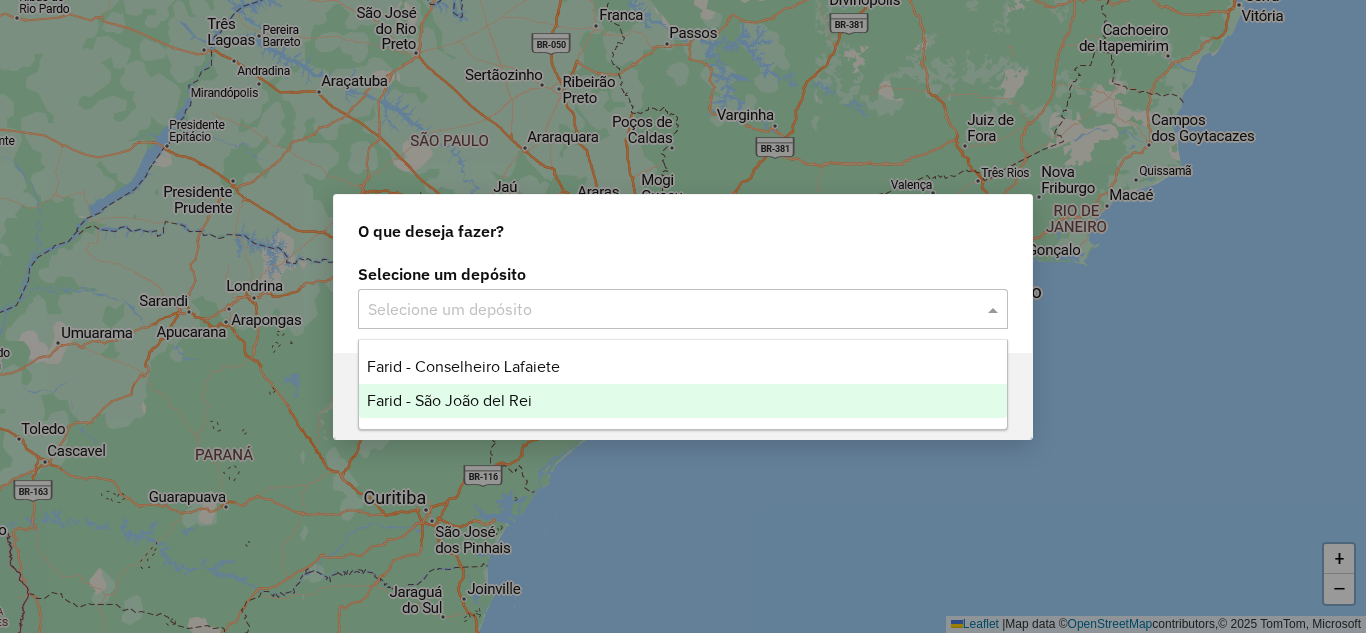 click on "Farid - Conselheiro Lafaiete Farid - São João del Rei" at bounding box center (683, 384) 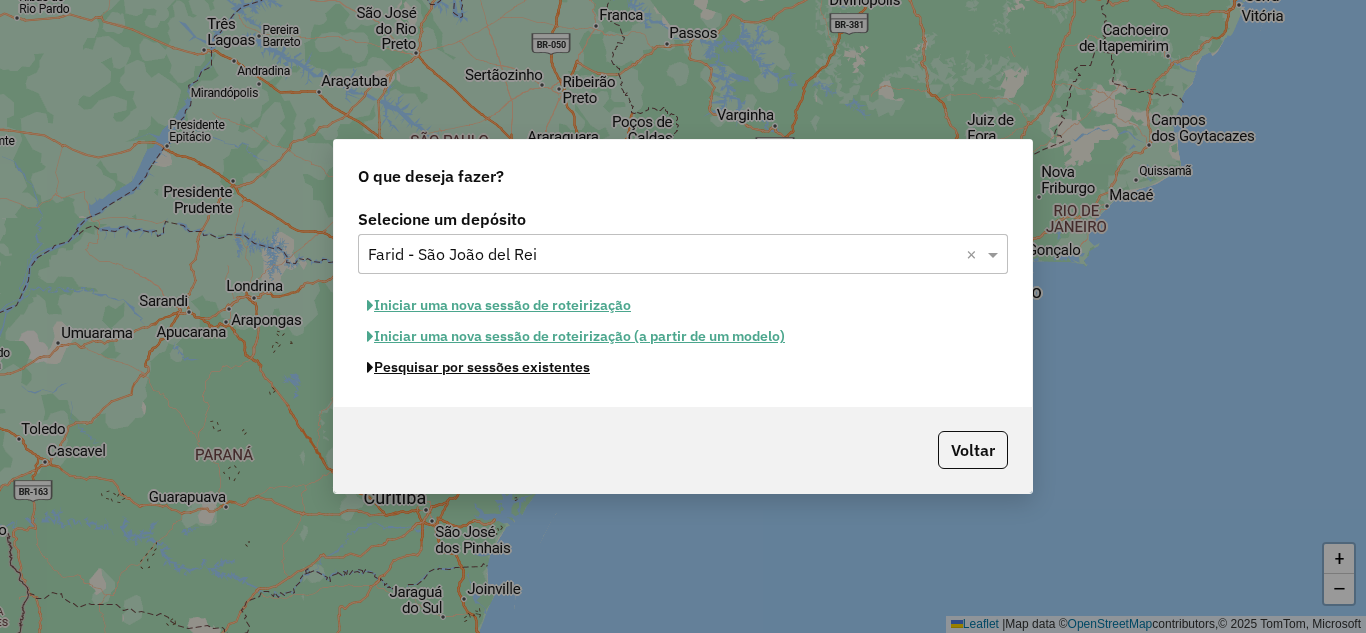 click on "Pesquisar por sessões existentes" 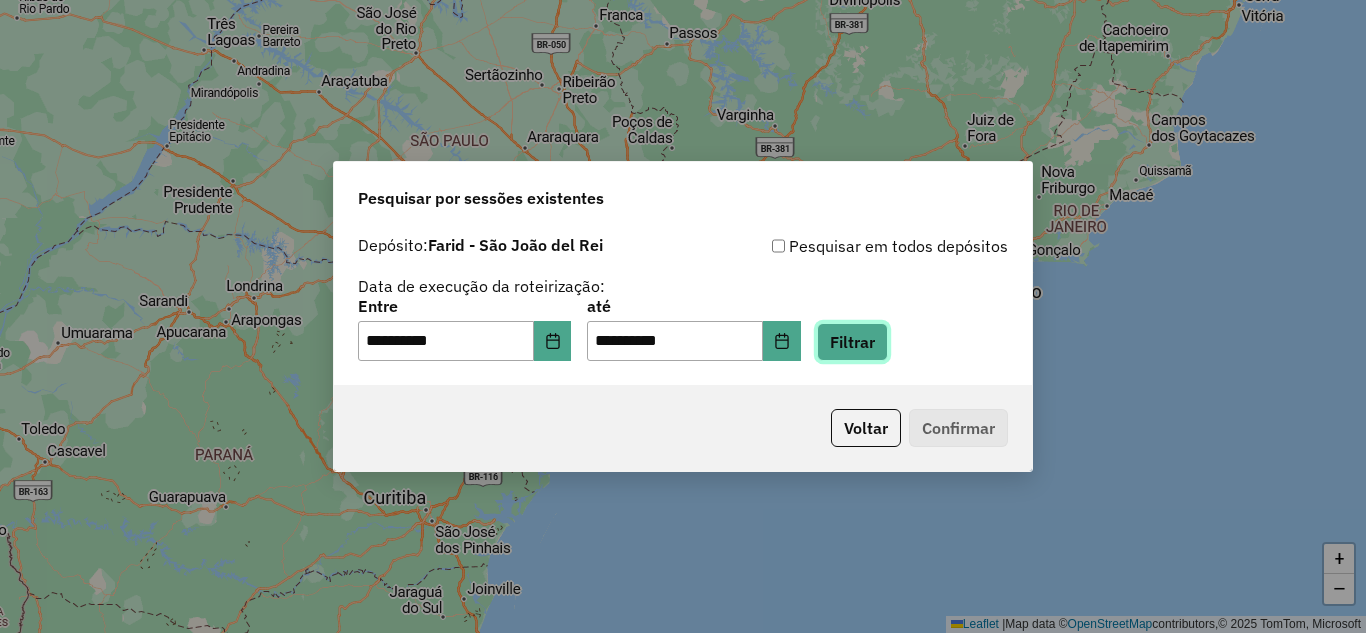 click on "Filtrar" 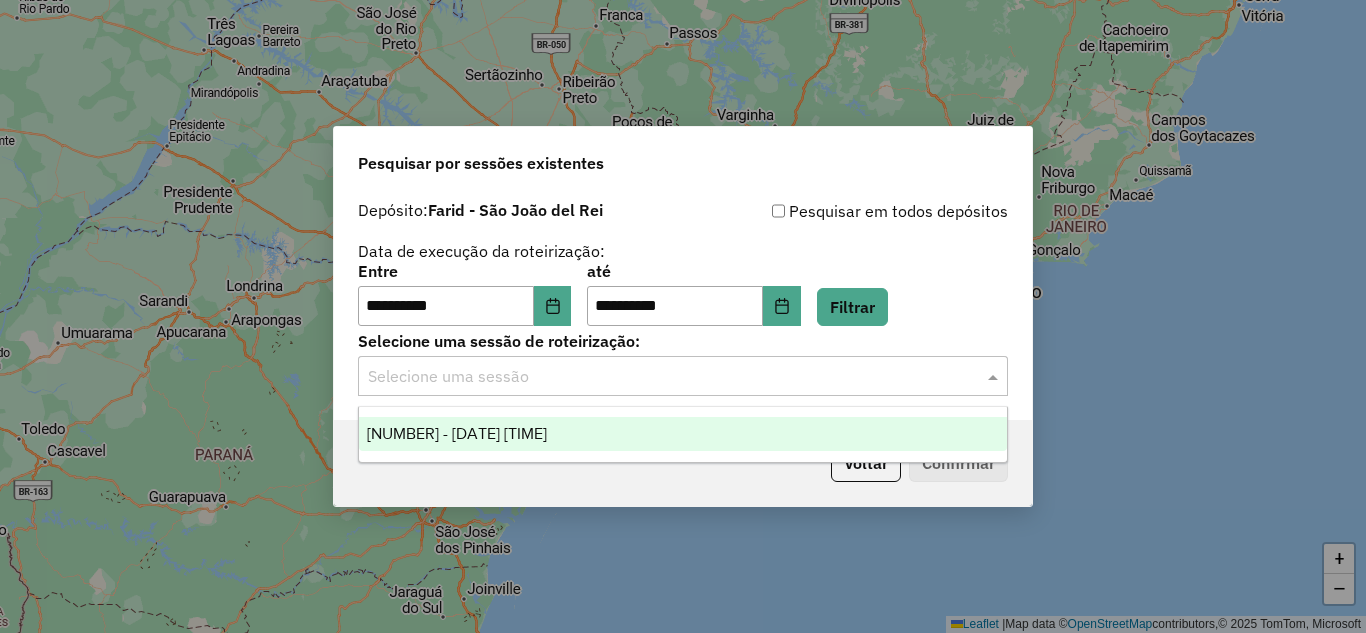 click 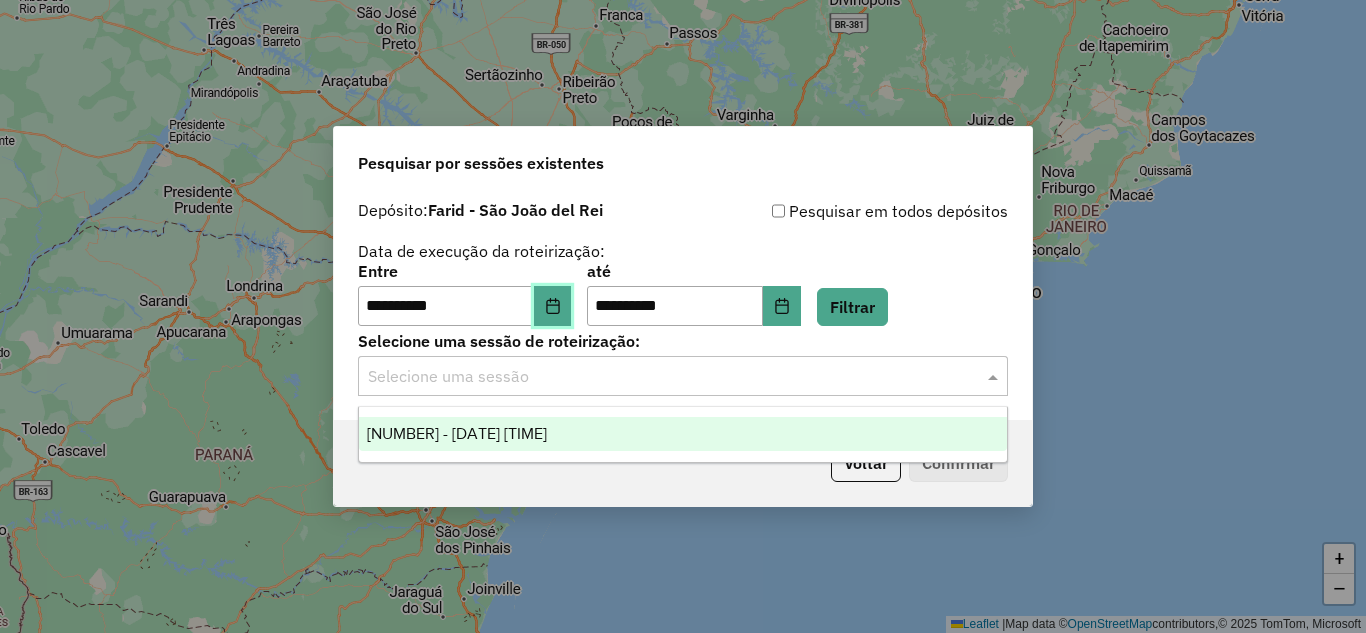 click 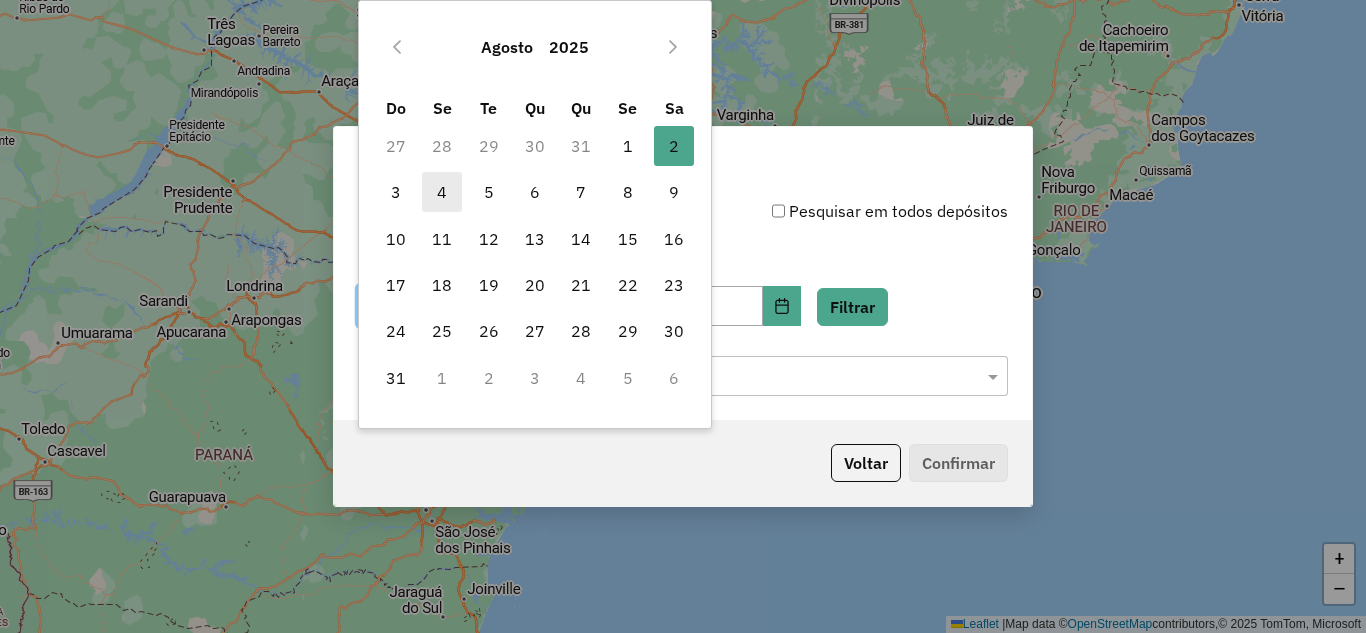 click on "4" at bounding box center (442, 192) 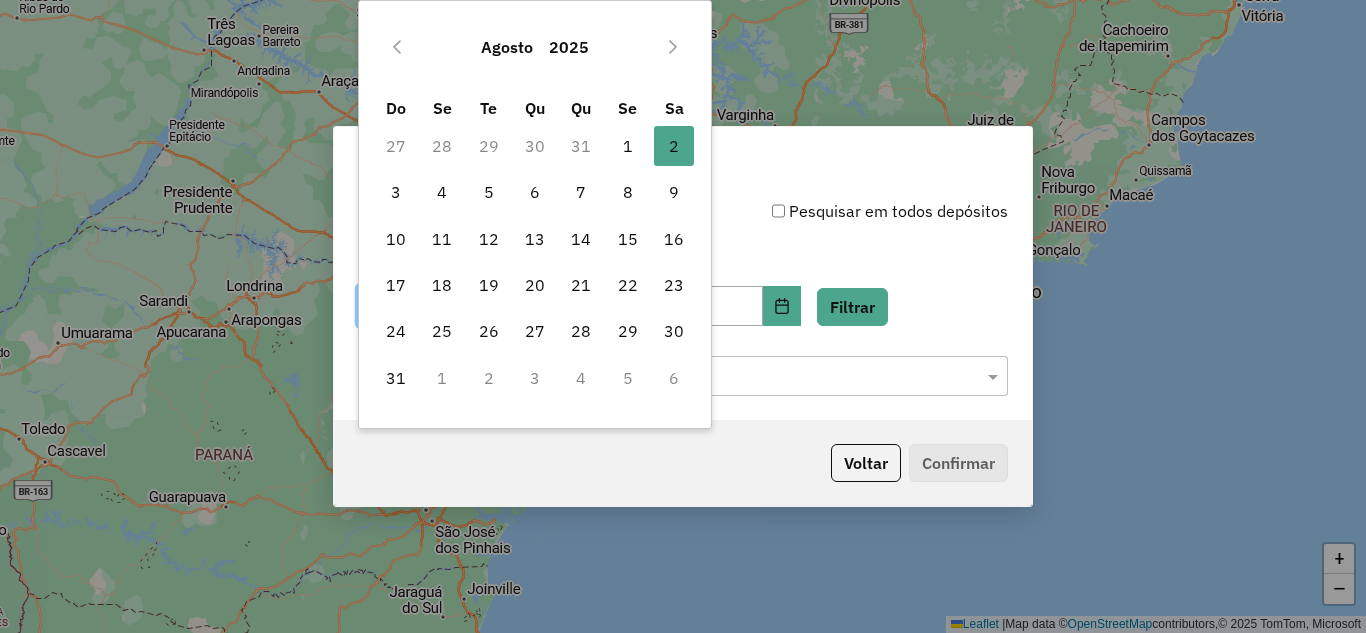 type on "**********" 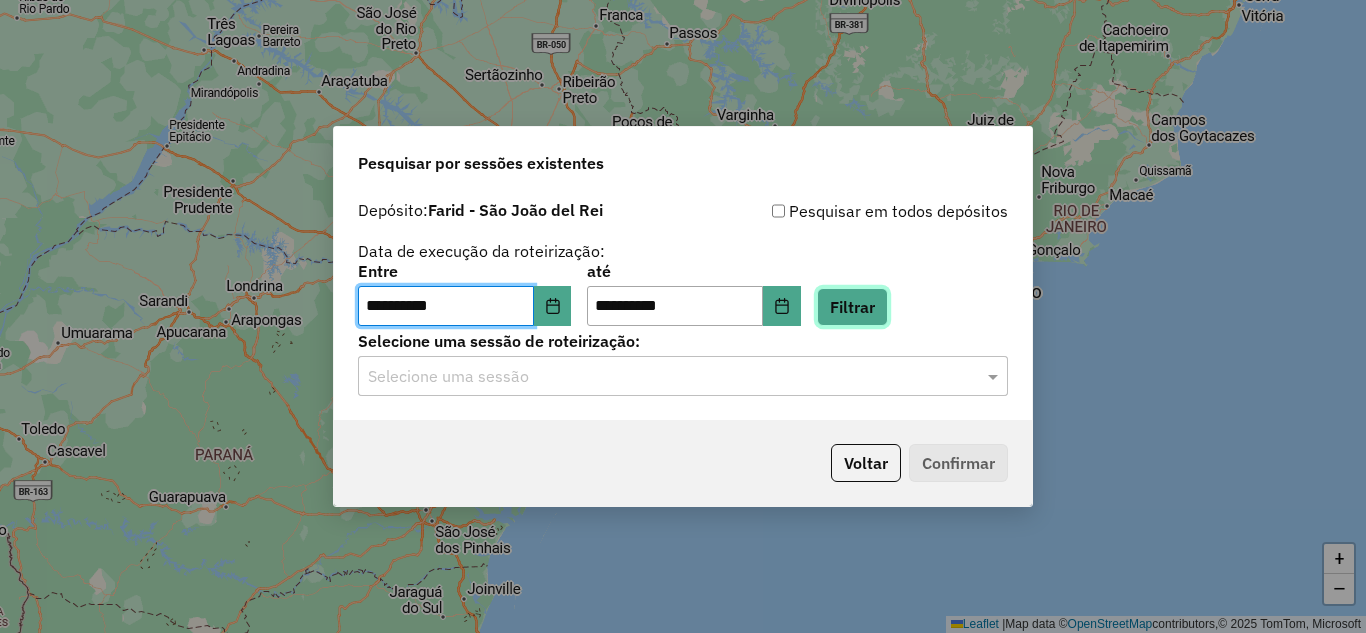click on "Filtrar" 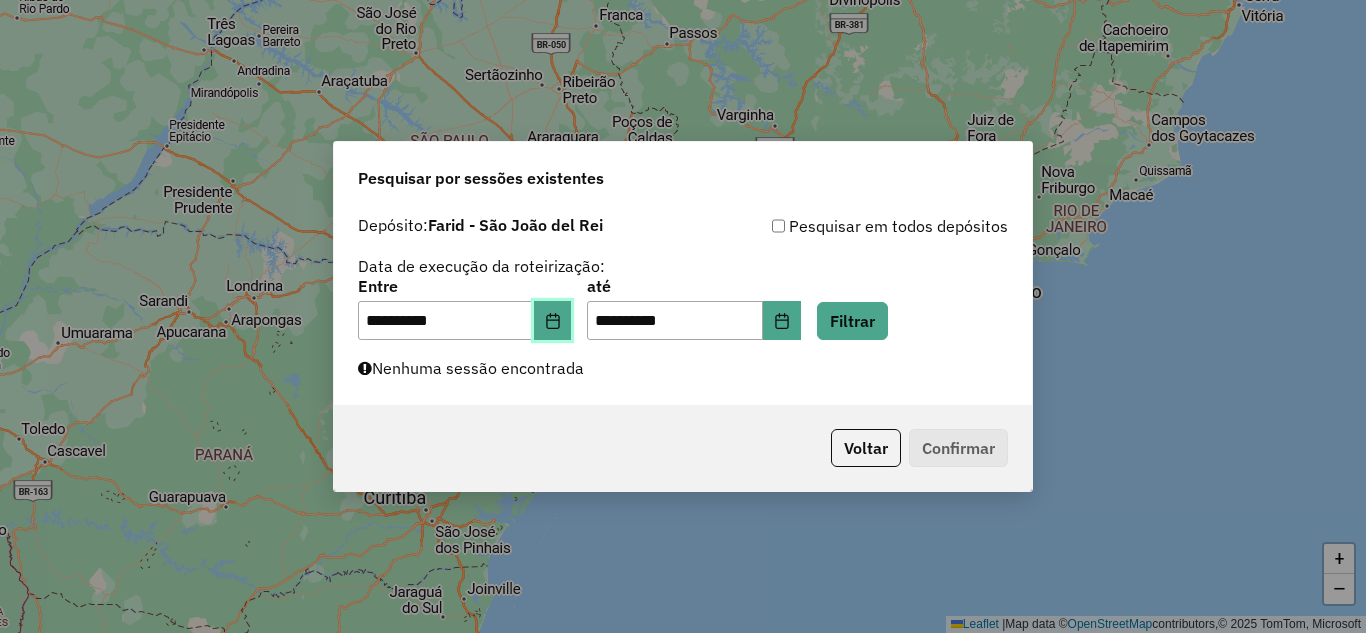 click 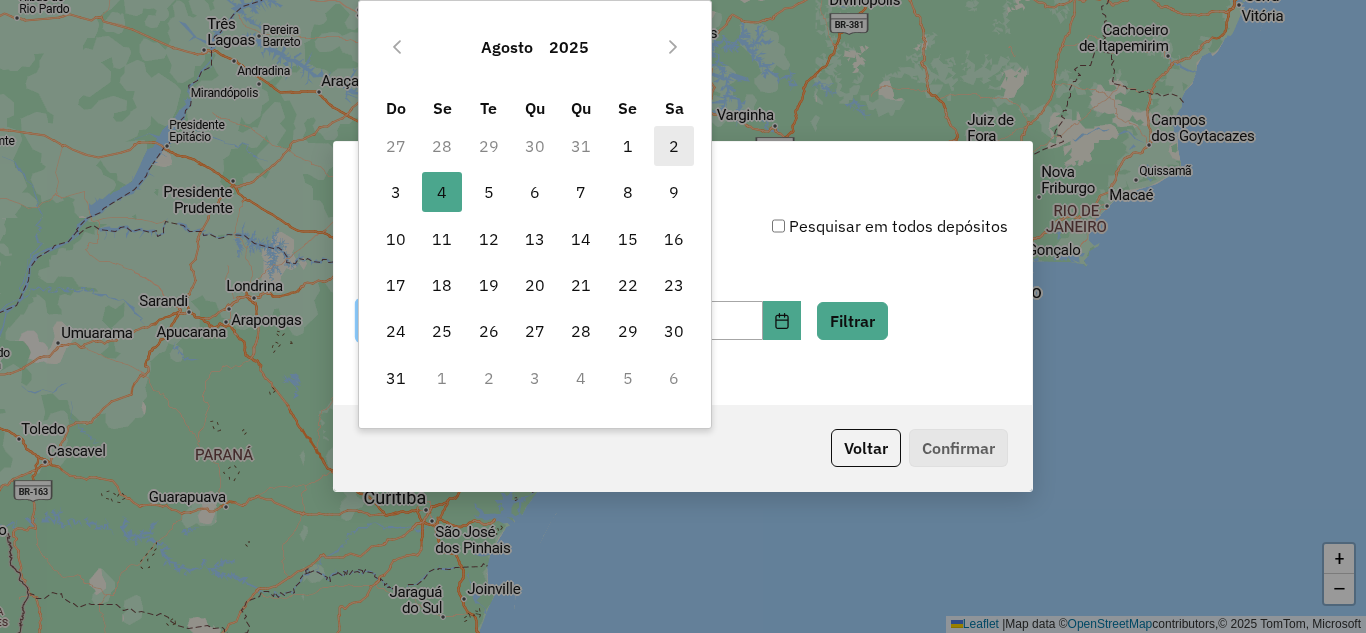 click on "2" at bounding box center (674, 146) 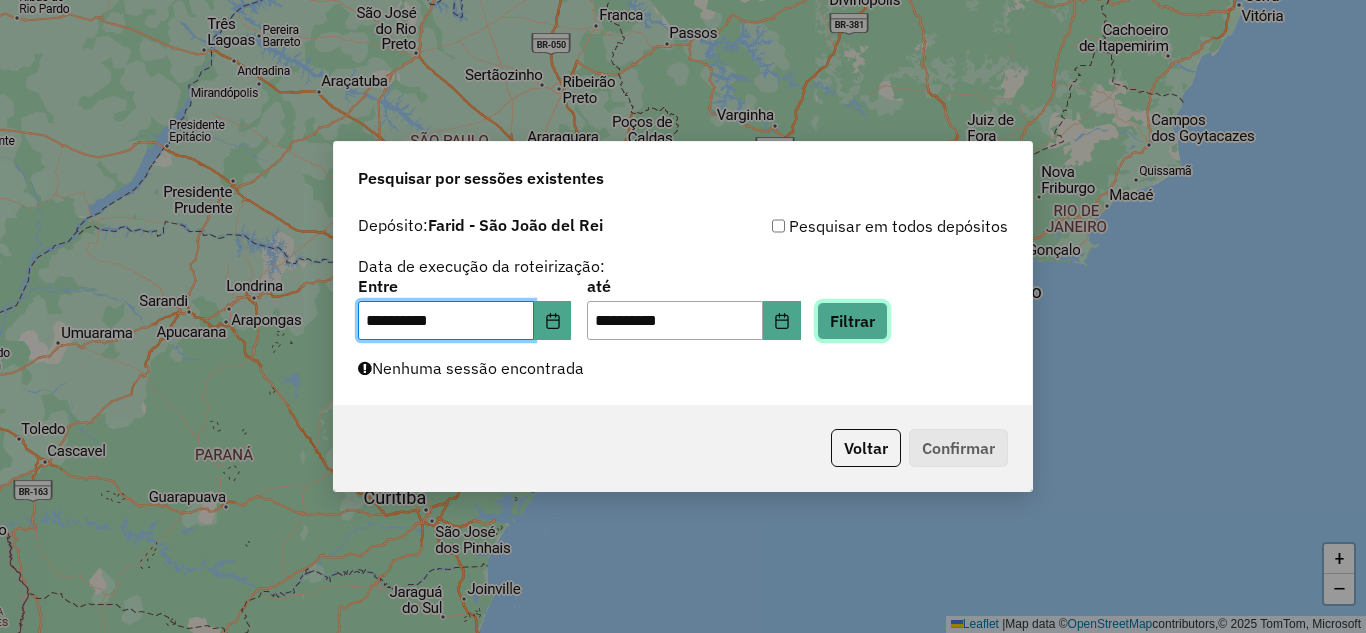 click on "Filtrar" 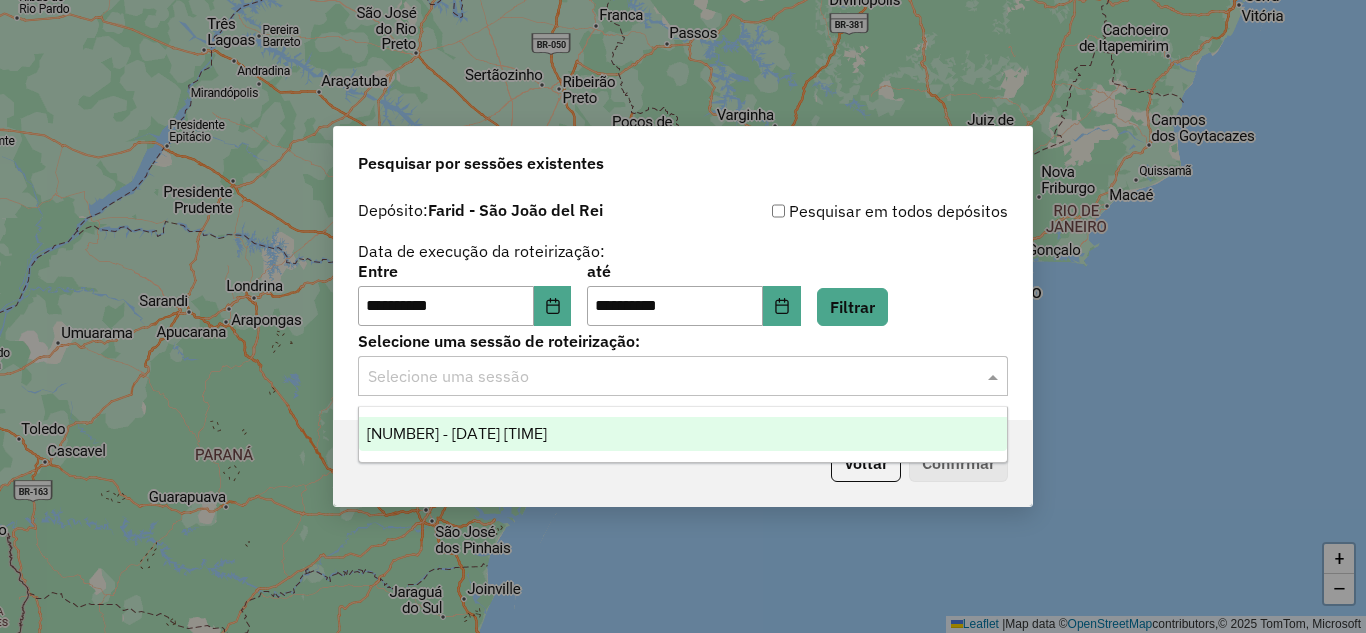 click 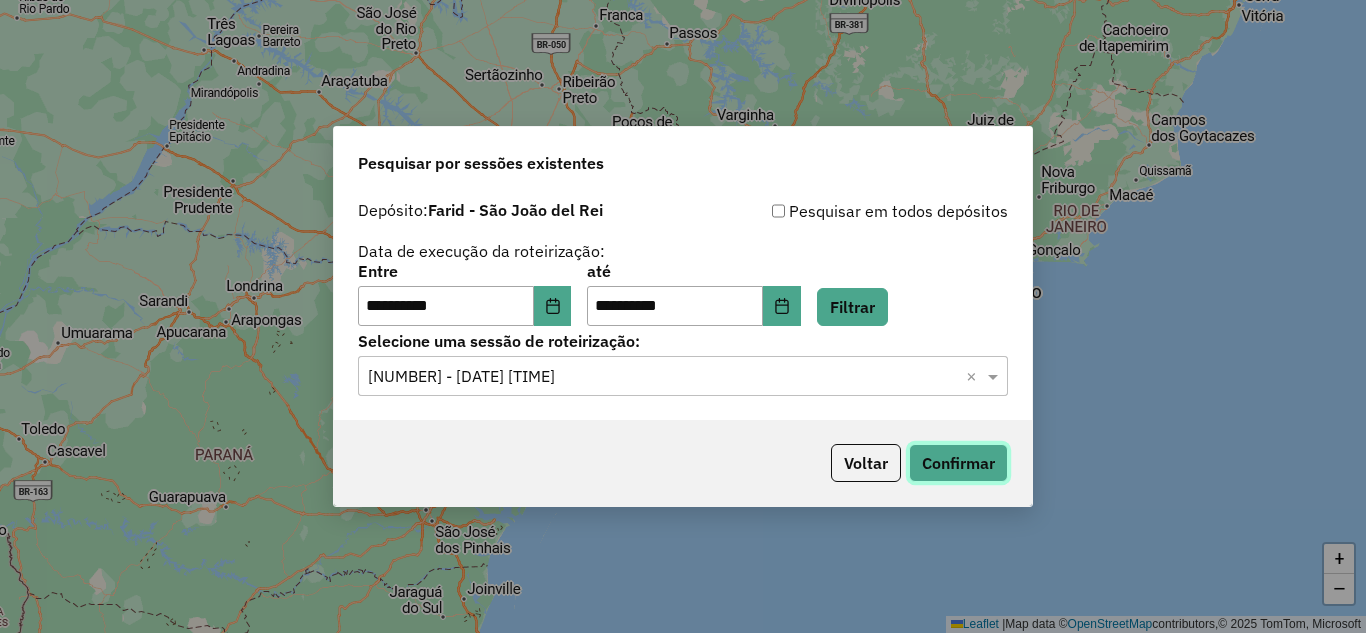 click on "Confirmar" 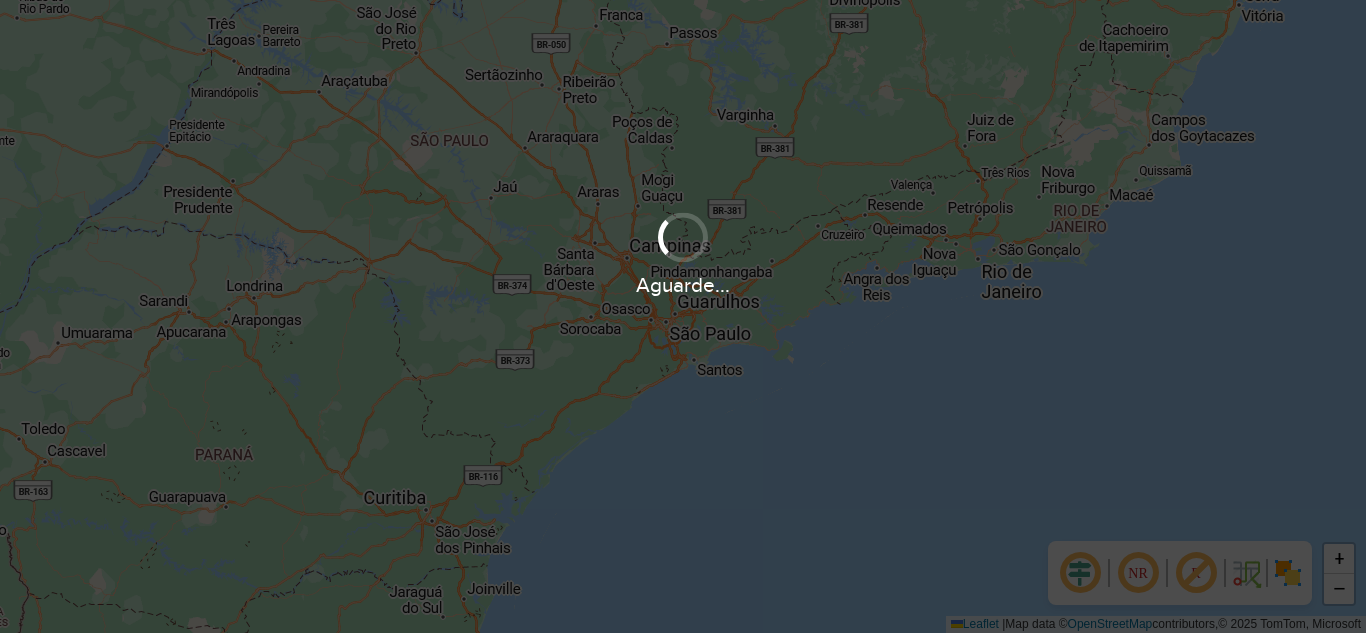 scroll, scrollTop: 0, scrollLeft: 0, axis: both 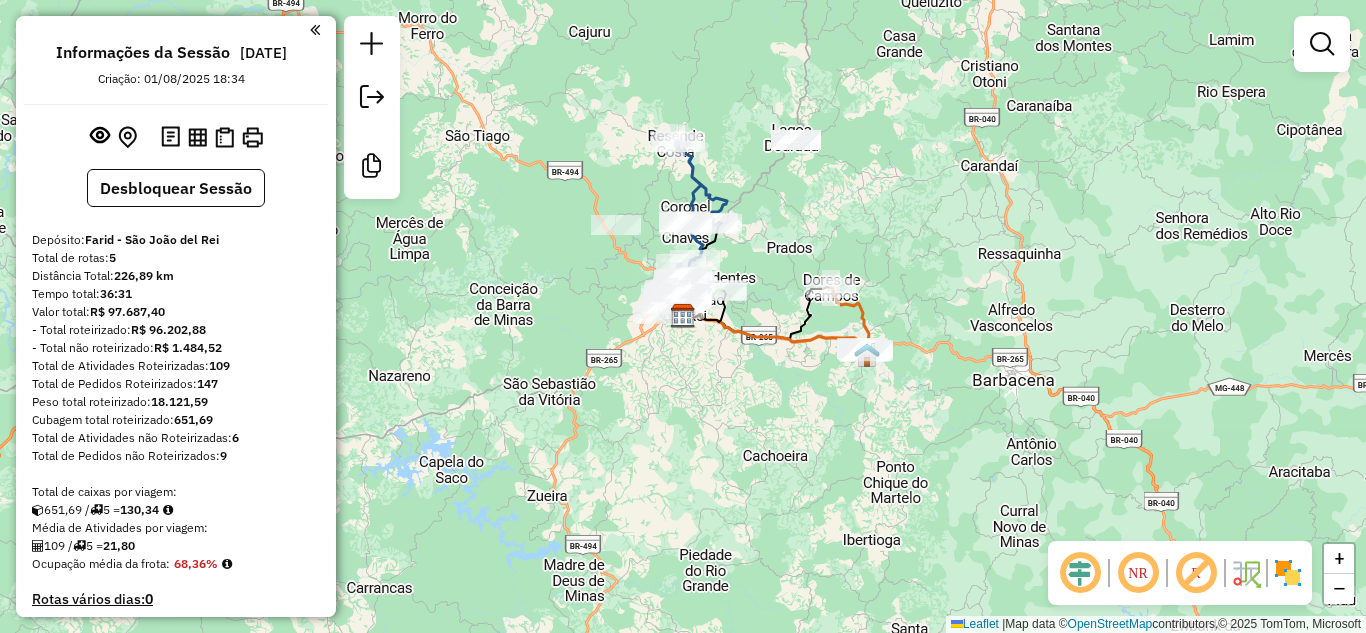 click 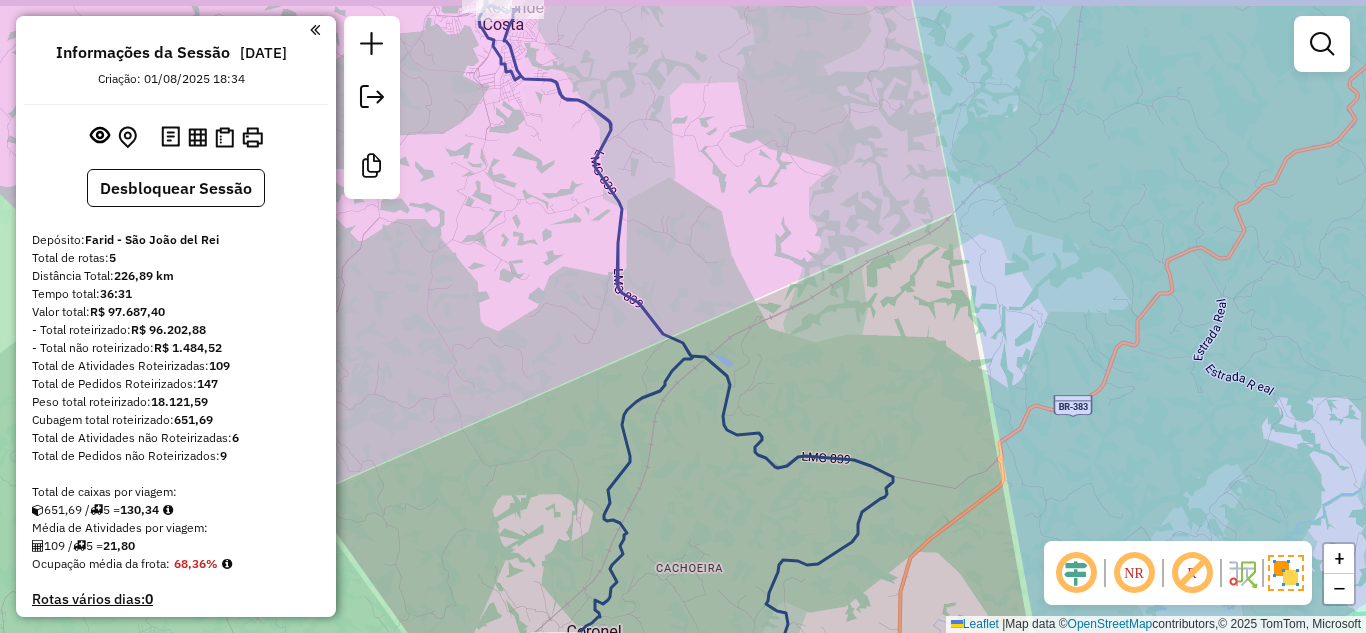 drag, startPoint x: 1119, startPoint y: 221, endPoint x: 1014, endPoint y: 274, distance: 117.61803 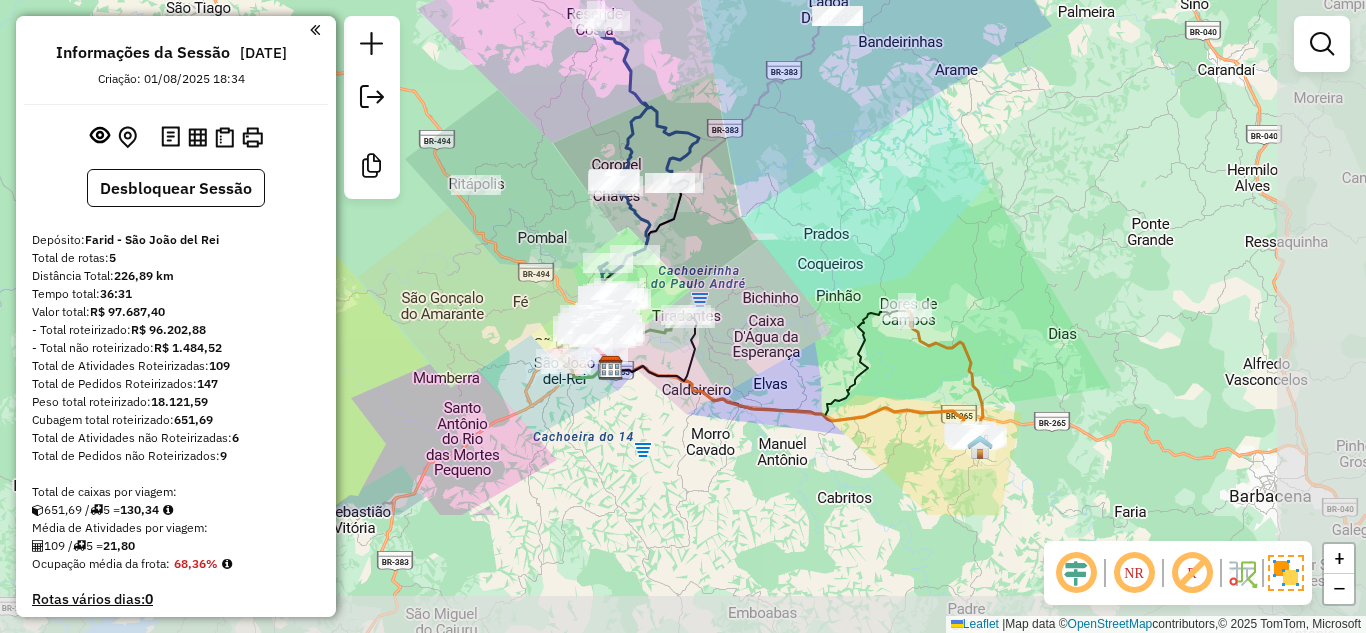 drag, startPoint x: 922, startPoint y: 323, endPoint x: 821, endPoint y: 198, distance: 160.7047 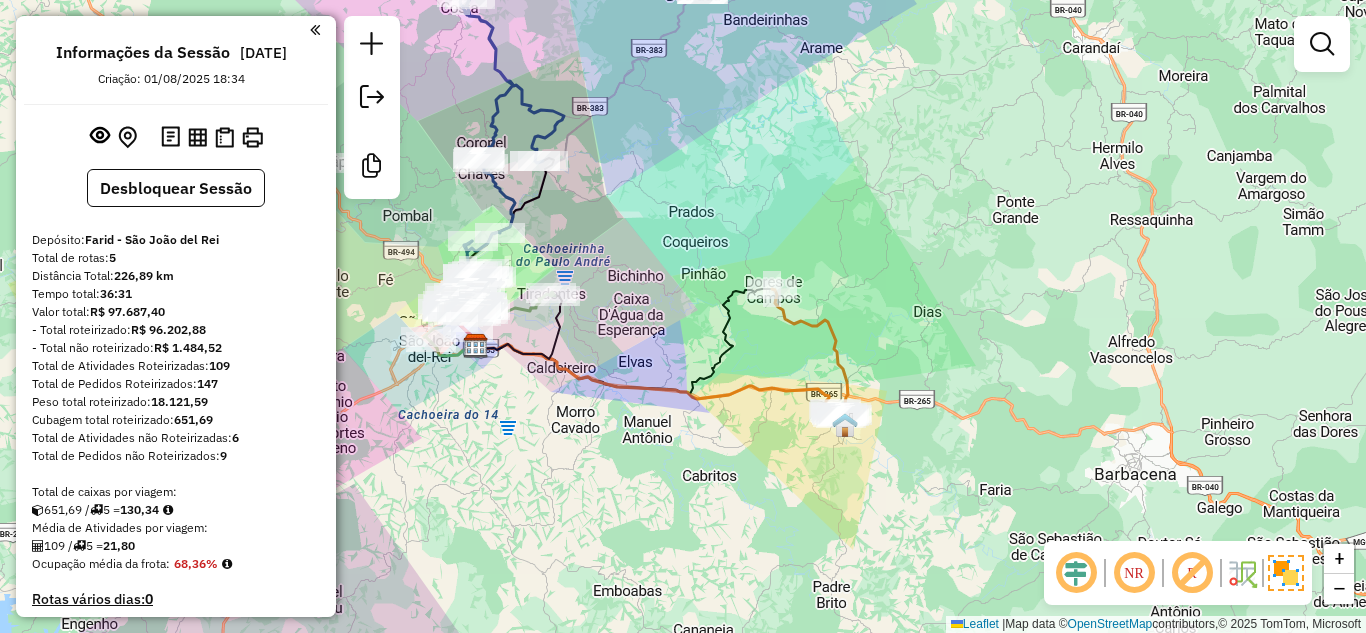 drag, startPoint x: 678, startPoint y: 261, endPoint x: 779, endPoint y: 385, distance: 159.92812 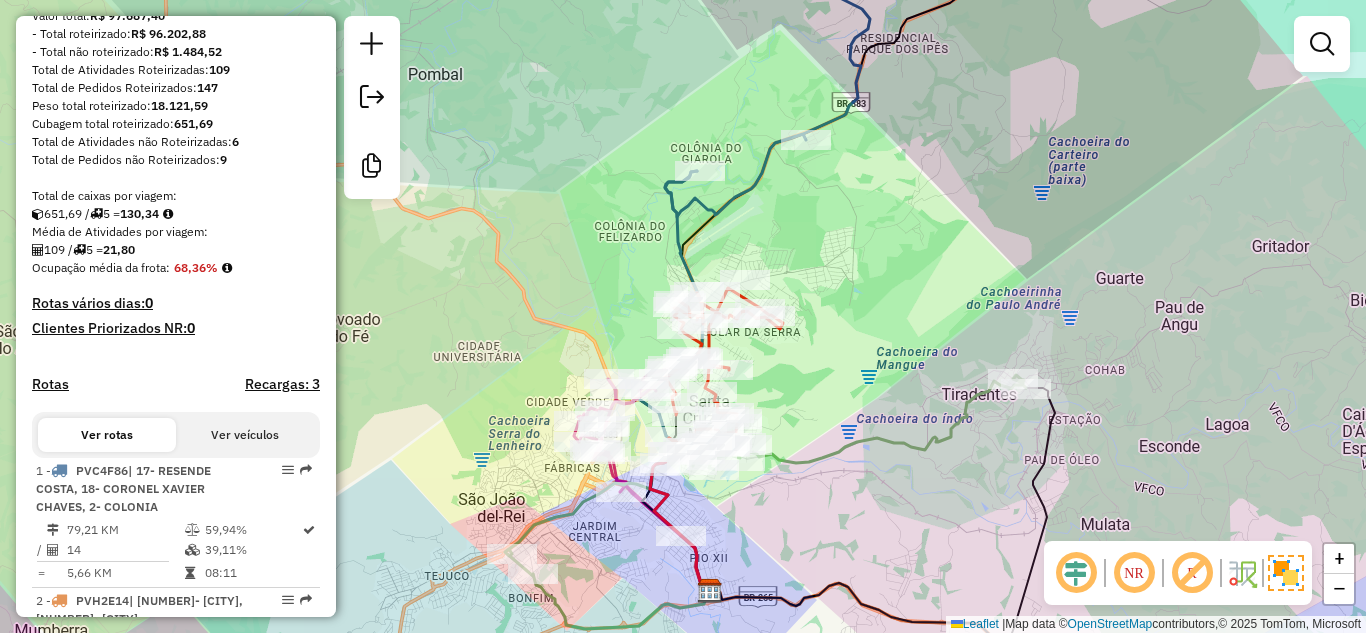 scroll, scrollTop: 400, scrollLeft: 0, axis: vertical 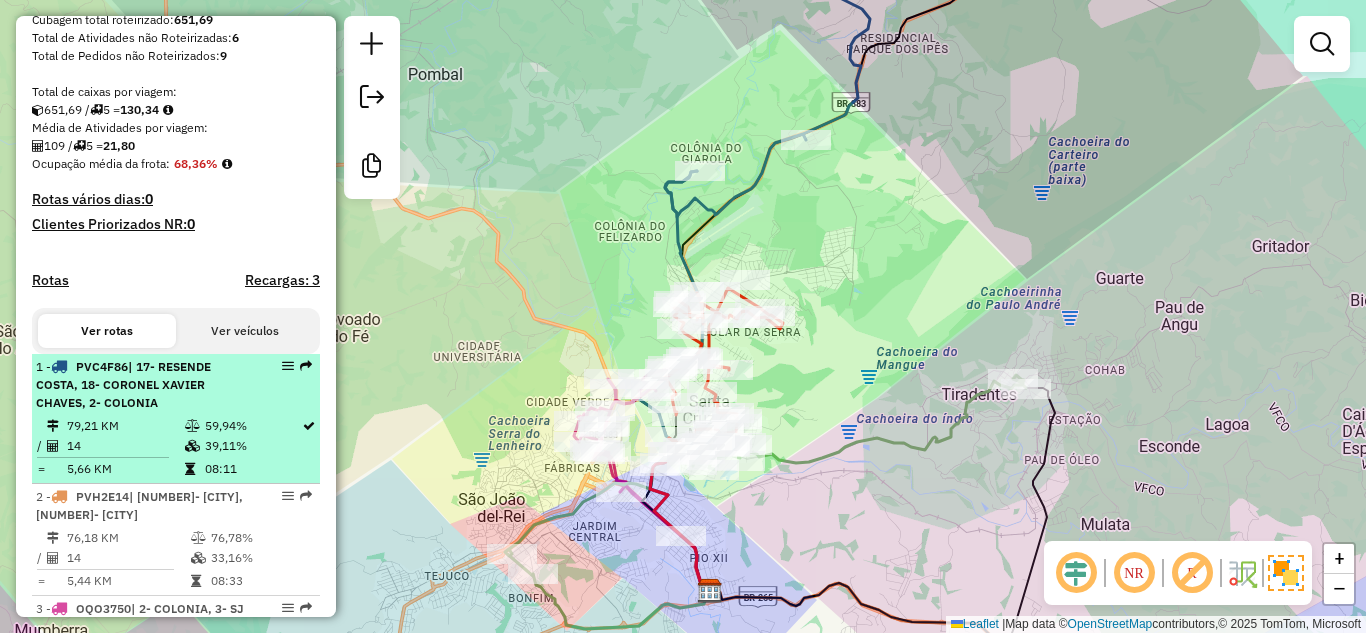 click on "1 -       PVC4F86   | 17- RESENDE COSTA, 18- CORONEL XAVIER CHAVES, 2- COLONIA" at bounding box center (142, 385) 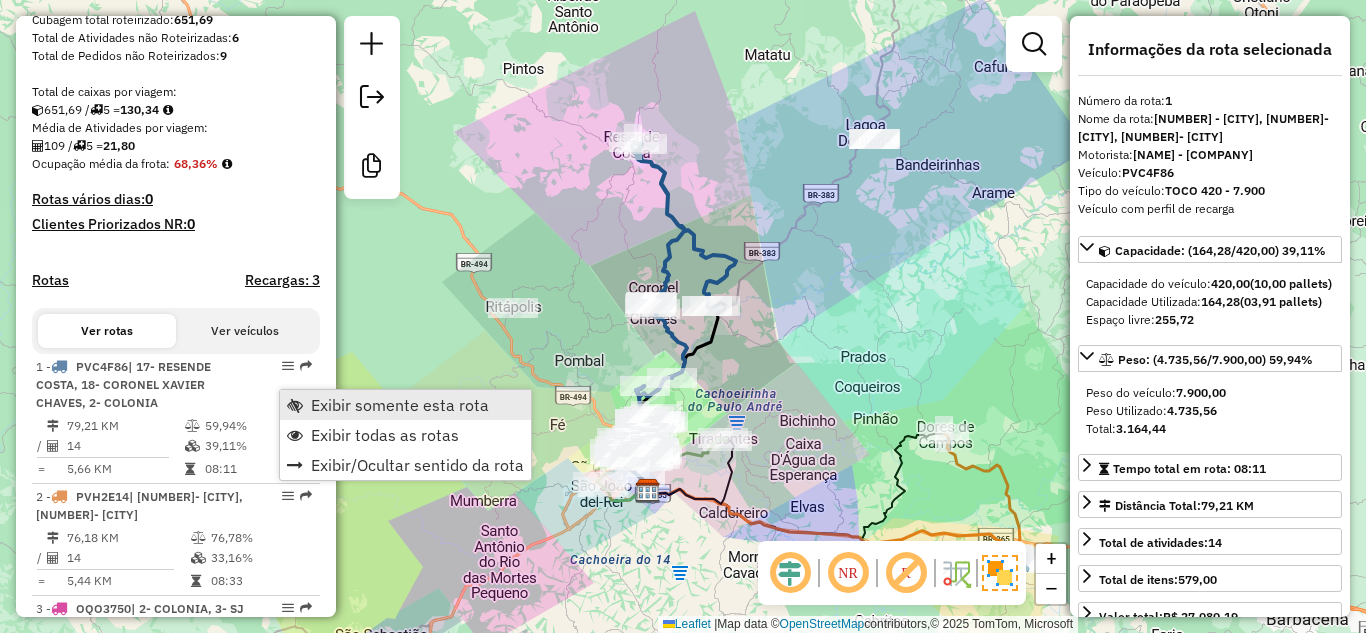 click on "Exibir somente esta rota" at bounding box center (400, 405) 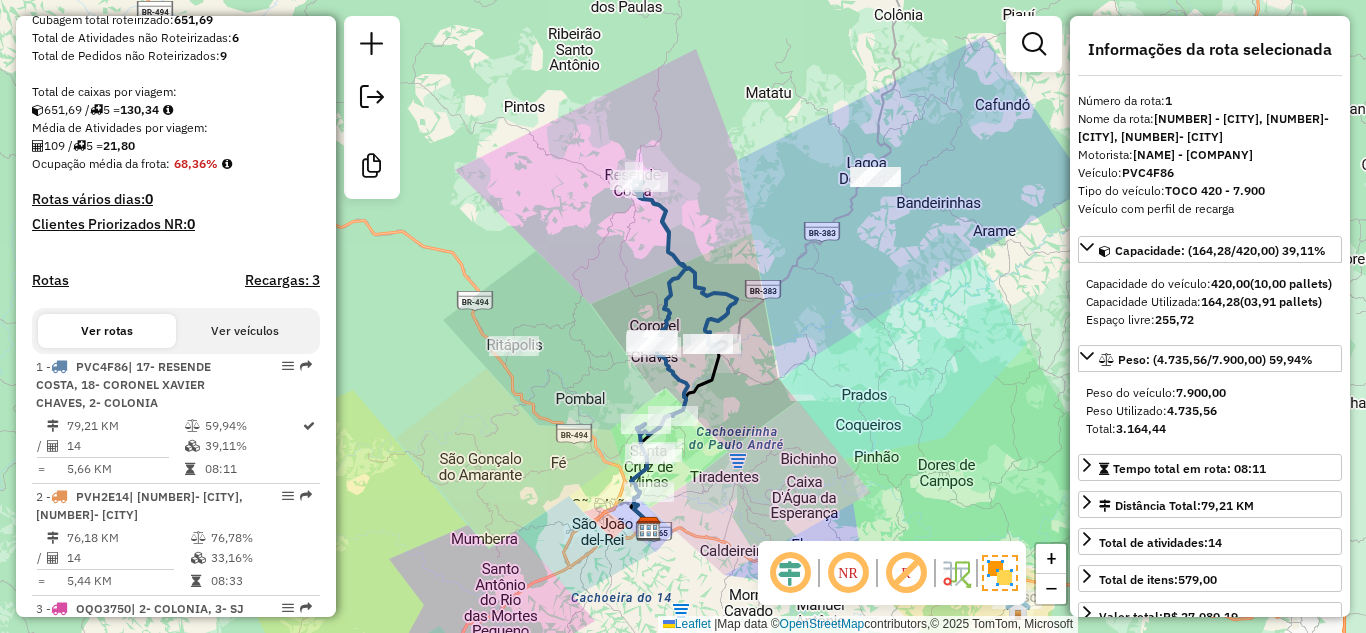 drag, startPoint x: 887, startPoint y: 316, endPoint x: 835, endPoint y: 417, distance: 113.600174 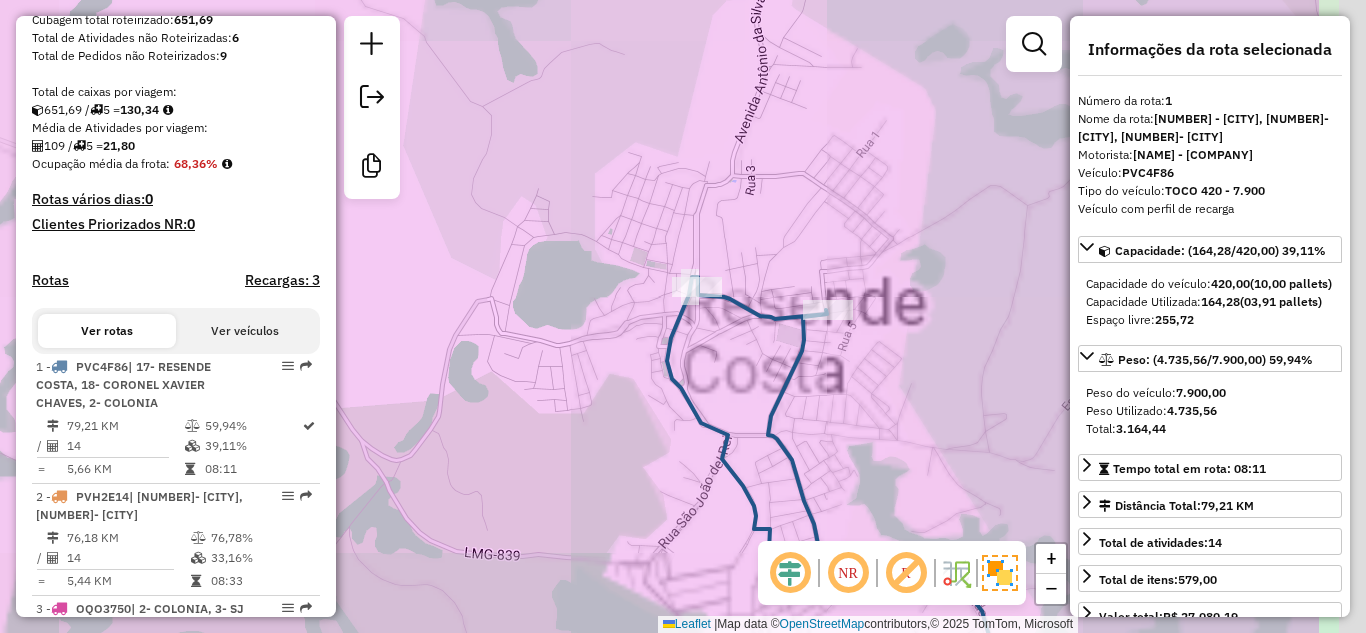 drag, startPoint x: 667, startPoint y: 300, endPoint x: 642, endPoint y: 292, distance: 26.24881 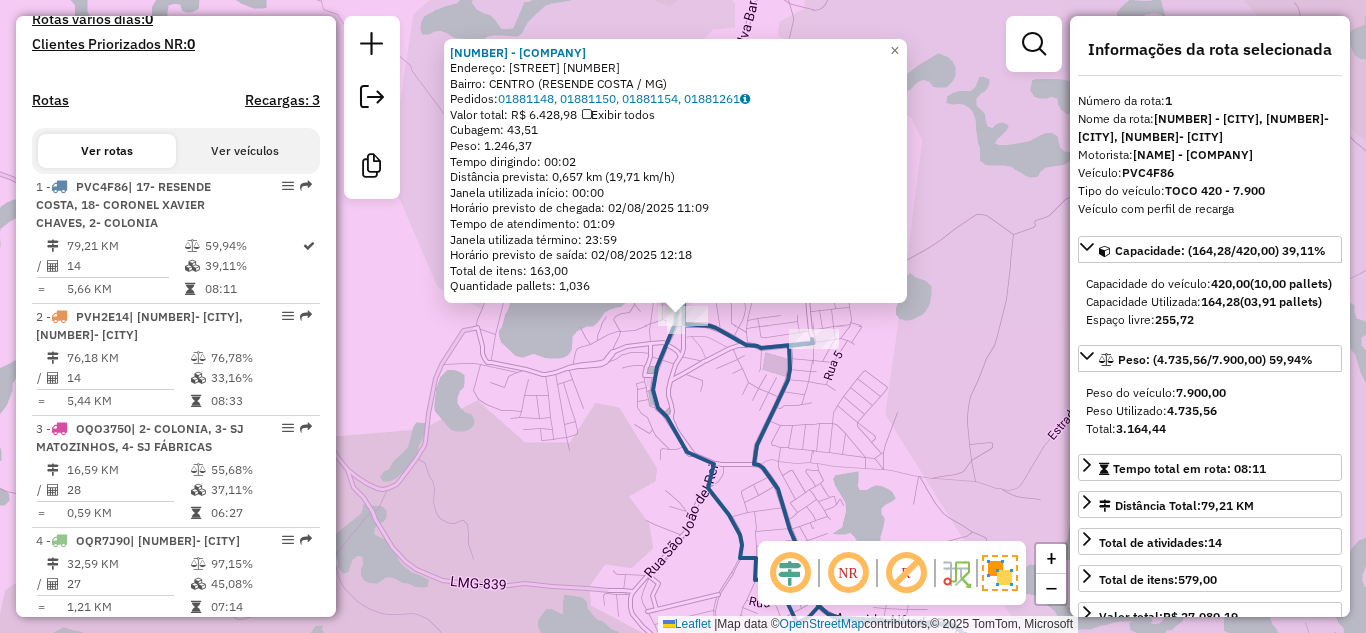 scroll, scrollTop: 764, scrollLeft: 0, axis: vertical 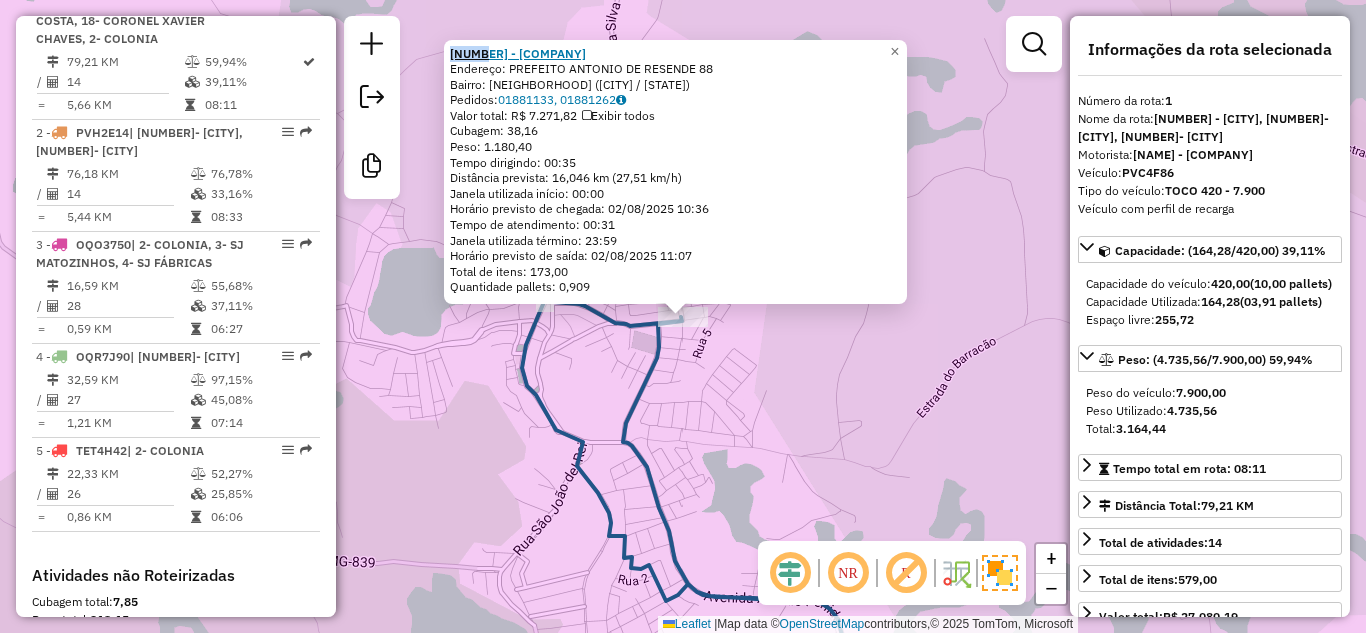 drag, startPoint x: 459, startPoint y: 52, endPoint x: 491, endPoint y: 59, distance: 32.75668 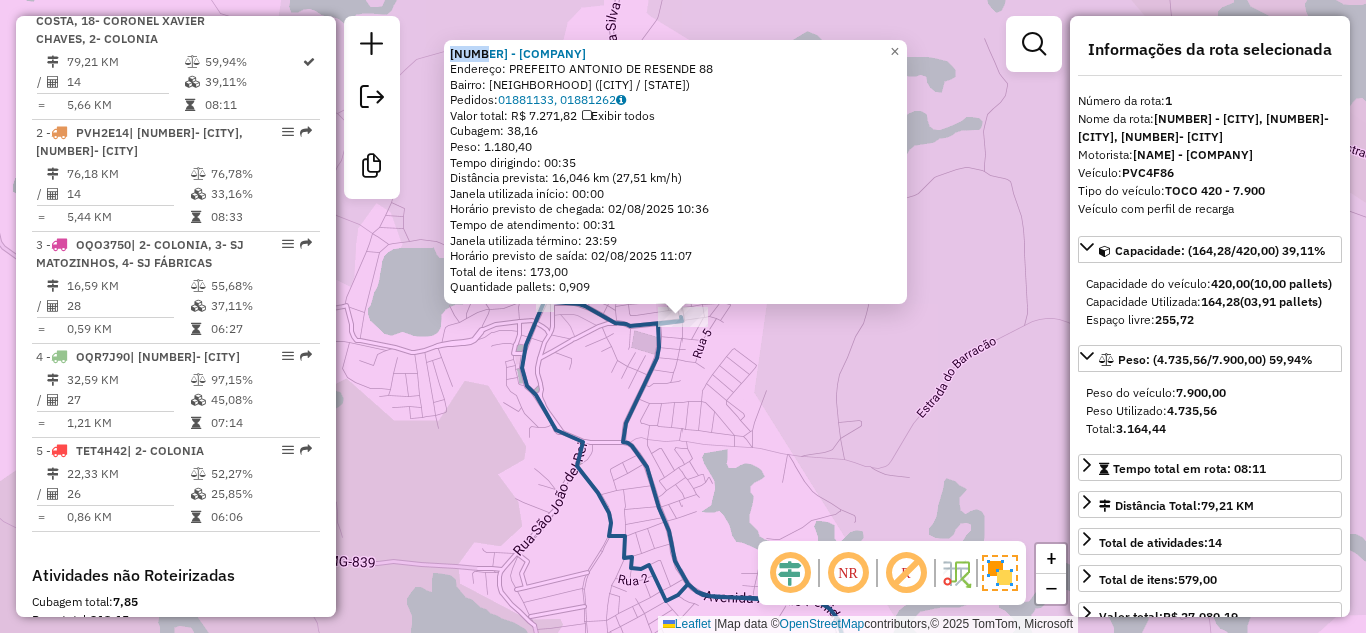 click on "[NUMBER] - [COMPANY]  Endereço:  [STREET] [NUMBER]   Bairro: [NEIGHBORHOOD] ([CITY] / [STATE])   Pedidos:  [ORDER_ID], [ORDER_ID]   Valor total: R$ 7.271,82   Exibir todos   Cubagem: 38,16  Peso: 1.180,40  Tempo dirigindo: 00:35   Distância prevista: 16,046 km (27,51 km/h)   Janela utilizada início: 00:00   Horário previsto de chegada: 02/08/2025 10:36   Tempo de atendimento: 00:31   Janela utilizada término: 23:59   Horário previsto de saída: 02/08/2025 11:07   Total de itens: 173,00   Quantidade pallets: 0,909  × Janela de atendimento Grade de atendimento Capacidade Transportadoras Veículos Cliente Pedidos  Rotas Selecione os dias de semana para filtrar as janelas de atendimento  Seg   Ter   Qua   Qui   Sex   Sáb   Dom  Informe o período da janela de atendimento: De: Até:  Filtrar exatamente a janela do cliente  Considerar janela de atendimento padrão  Selecione os dias de semana para filtrar as grades de atendimento  Seg   Ter   Qua   Qui   Sex   Sáb   Dom   Peso mínimo:   De:" 